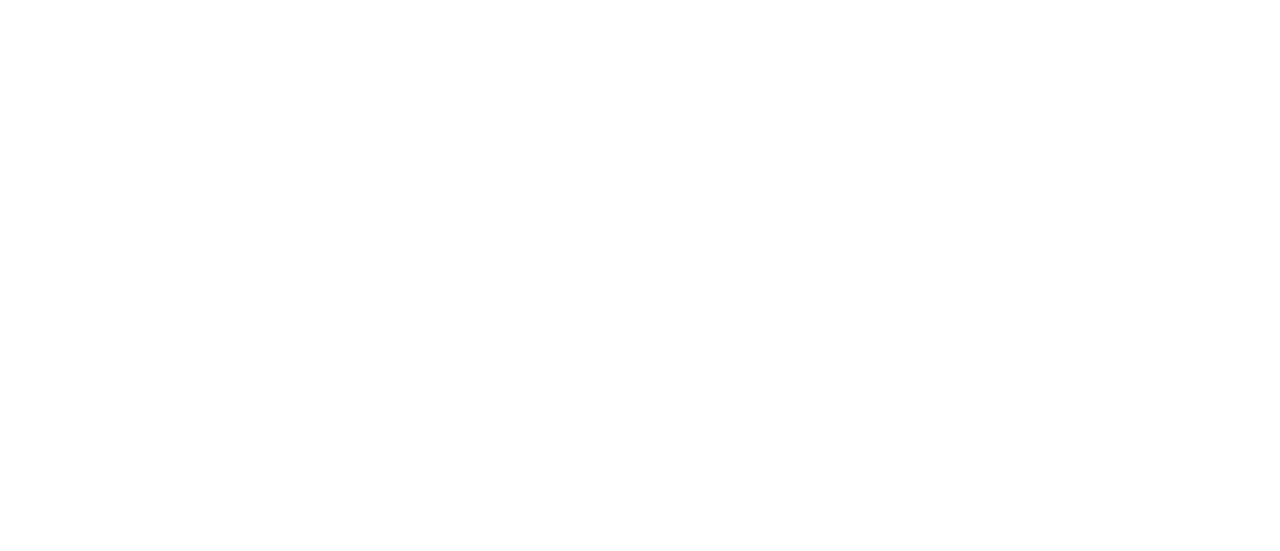 scroll, scrollTop: 0, scrollLeft: 0, axis: both 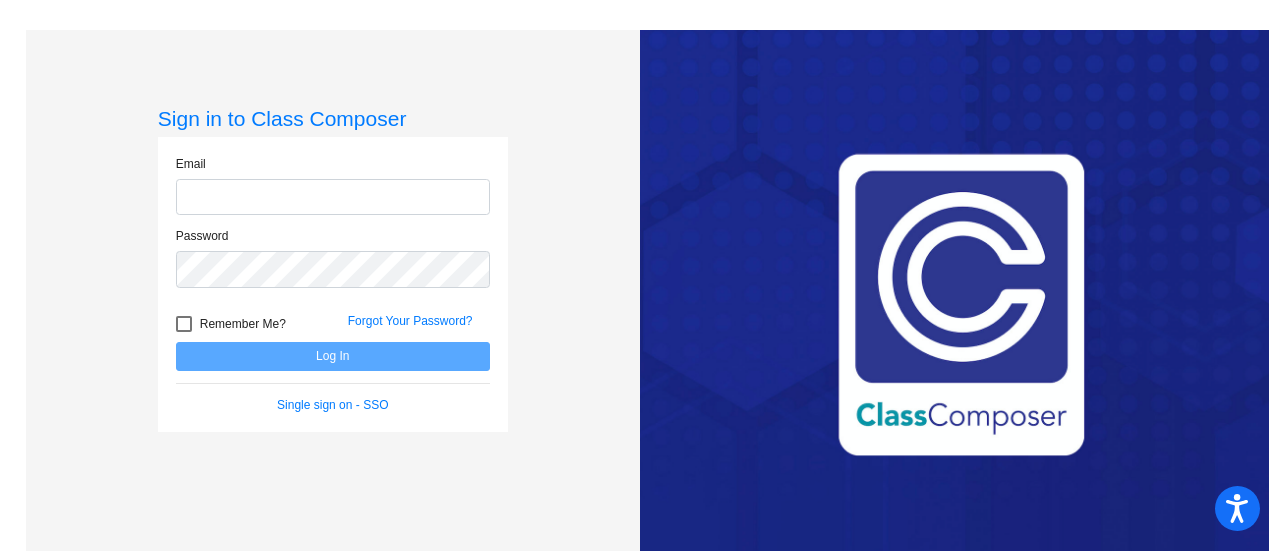 type on "[PERSON_NAME][EMAIL_ADDRESS][DOMAIN_NAME]" 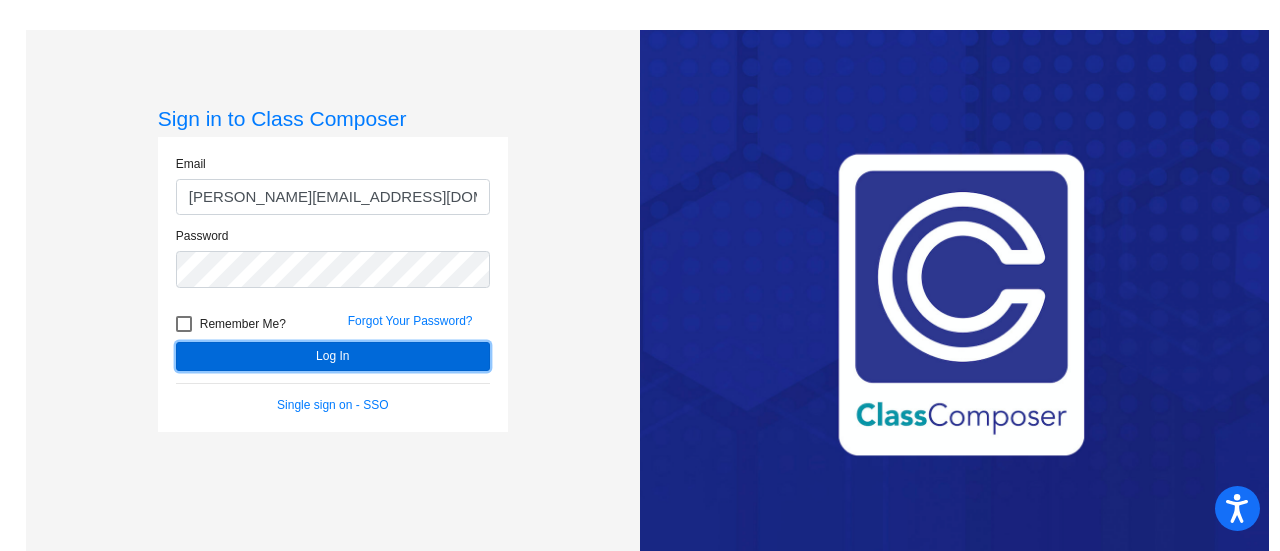click on "Log In" 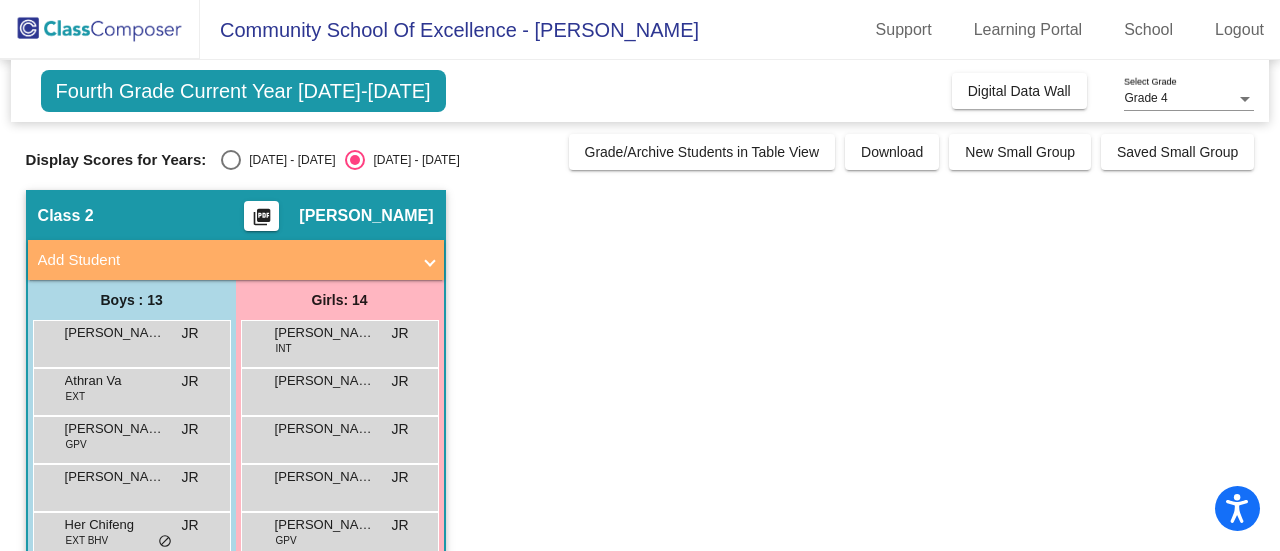 click on "Class 2    picture_as_pdf [PERSON_NAME]  Add Student  First Name Last Name Student Id  (Recommended)   Boy   Girl   [DEMOGRAPHIC_DATA] Add Close  Boys : 13  [PERSON_NAME] lock do_not_disturb_alt Athran Va EXT JR lock do_not_disturb_alt [PERSON_NAME] GPV JR lock do_not_disturb_alt [PERSON_NAME] [PERSON_NAME] lock do_not_disturb_alt Her Chifeng EXT BHV JR lock do_not_disturb_alt [PERSON_NAME] lock do_not_disturb_alt [PERSON_NAME] IEP ELL JR lock do_not_disturb_alt Lucky [PERSON_NAME] IEP ELL BHV JR lock do_not_disturb_alt [PERSON_NAME] ELL T1R JR lock do_not_disturb_alt [PERSON_NAME] EXT JR lock do_not_disturb_alt [PERSON_NAME] IEP ELL BHV JR lock do_not_disturb_alt [PERSON_NAME] INT ELL JR lock do_not_disturb_alt [PERSON_NAME] ELL T1R JR lock do_not_disturb_alt Girls: 14 [PERSON_NAME] INT JR lock do_not_disturb_alt [PERSON_NAME] lock do_not_disturb_alt [PERSON_NAME] lock do_not_disturb_alt [PERSON_NAME] lock do_not_disturb_alt [PERSON_NAME] GPV JR lock do_not_disturb_alt [PERSON_NAME] BHV SPO JR lock do_not_disturb_alt [PERSON_NAME] lock do_not_disturb_alt" 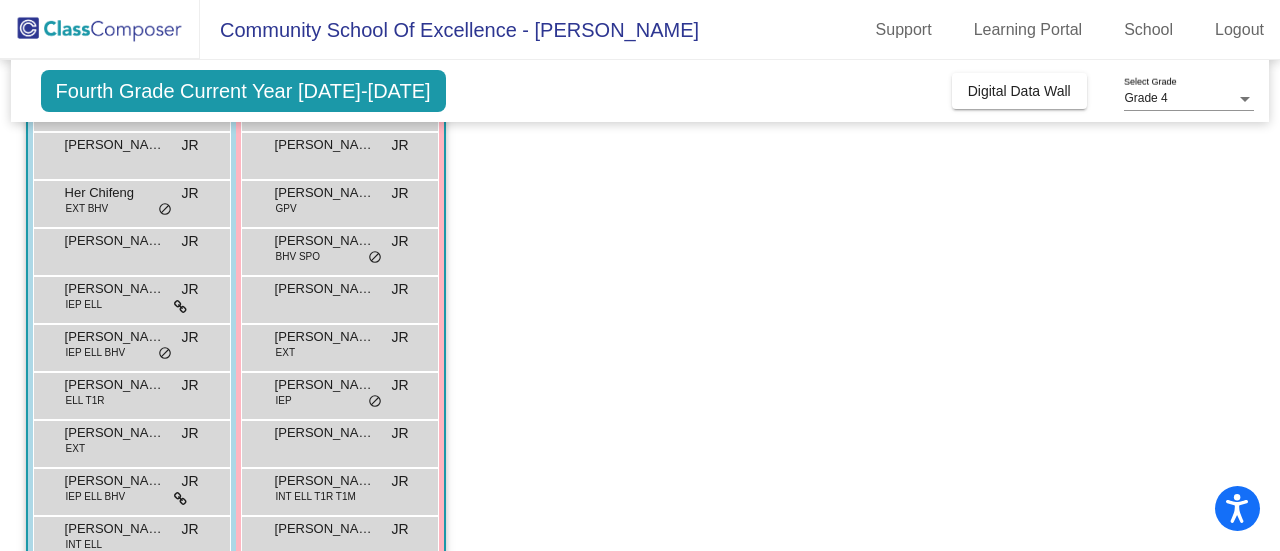 scroll, scrollTop: 232, scrollLeft: 0, axis: vertical 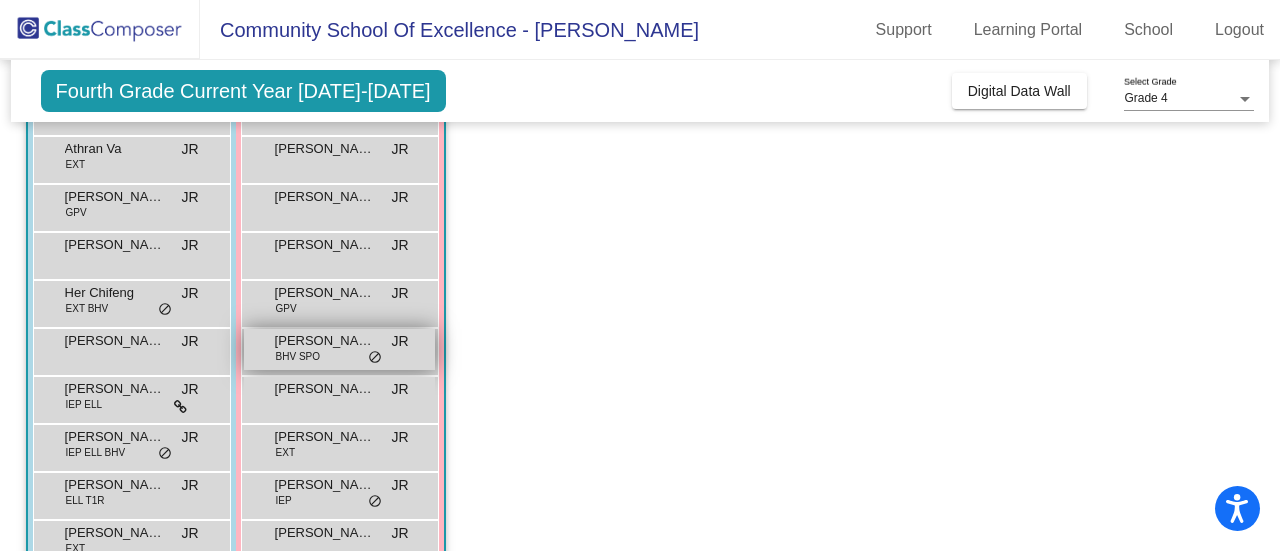 click on "[PERSON_NAME] BHV SPO JR lock do_not_disturb_alt" at bounding box center (339, 349) 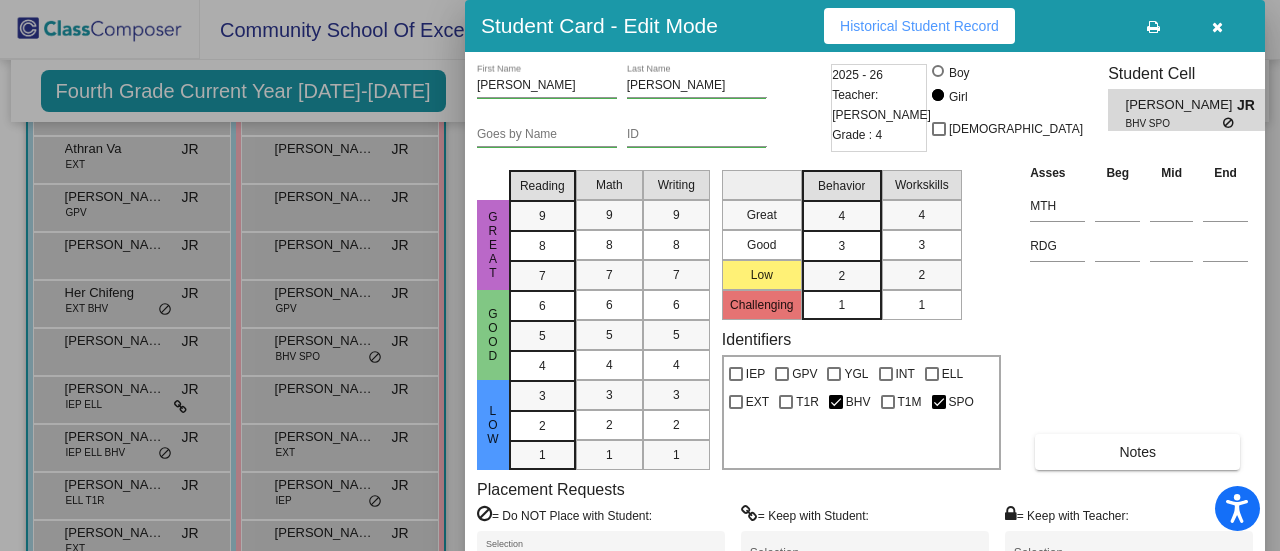 click on "Asses Beg Mid End MTH RDG  Notes" at bounding box center (1139, 316) 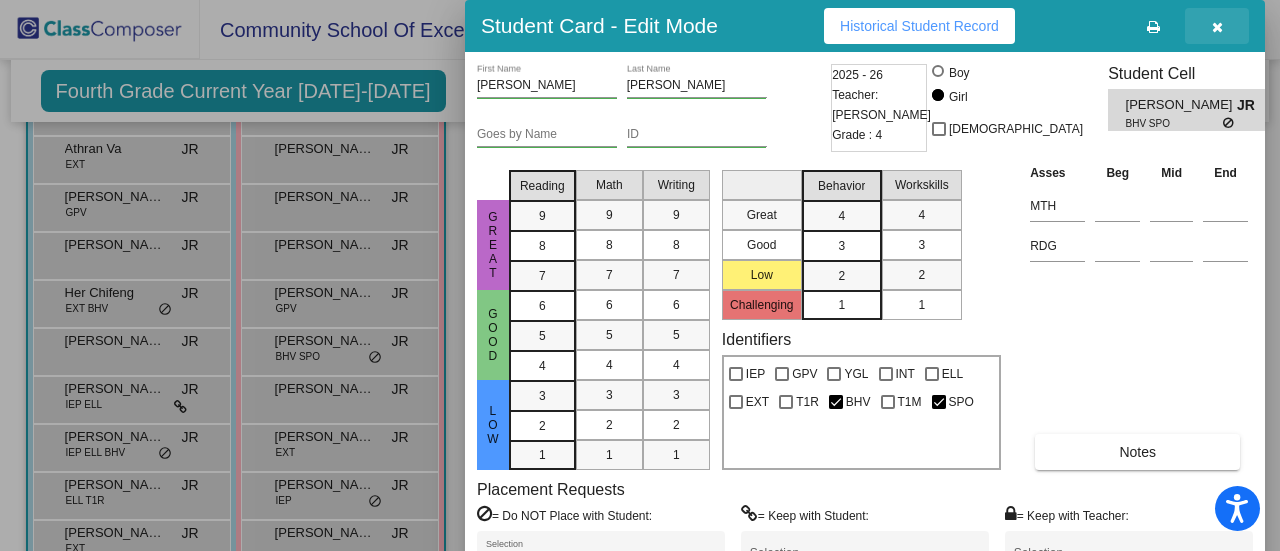 click at bounding box center (1217, 27) 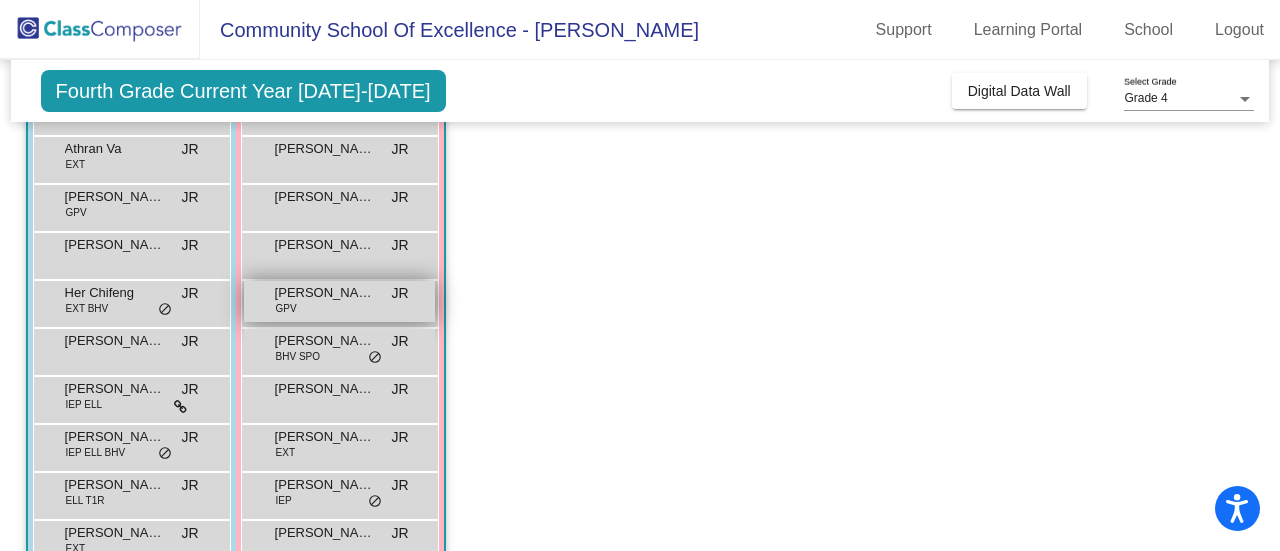 click on "[PERSON_NAME] GPV JR lock do_not_disturb_alt" at bounding box center (339, 301) 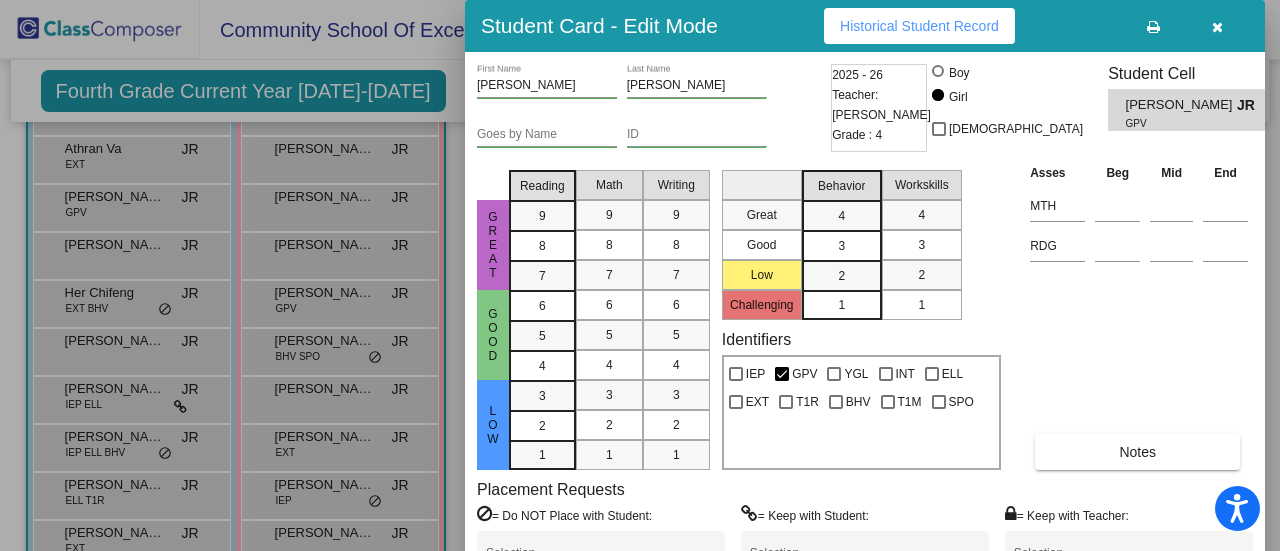 click at bounding box center (1217, 27) 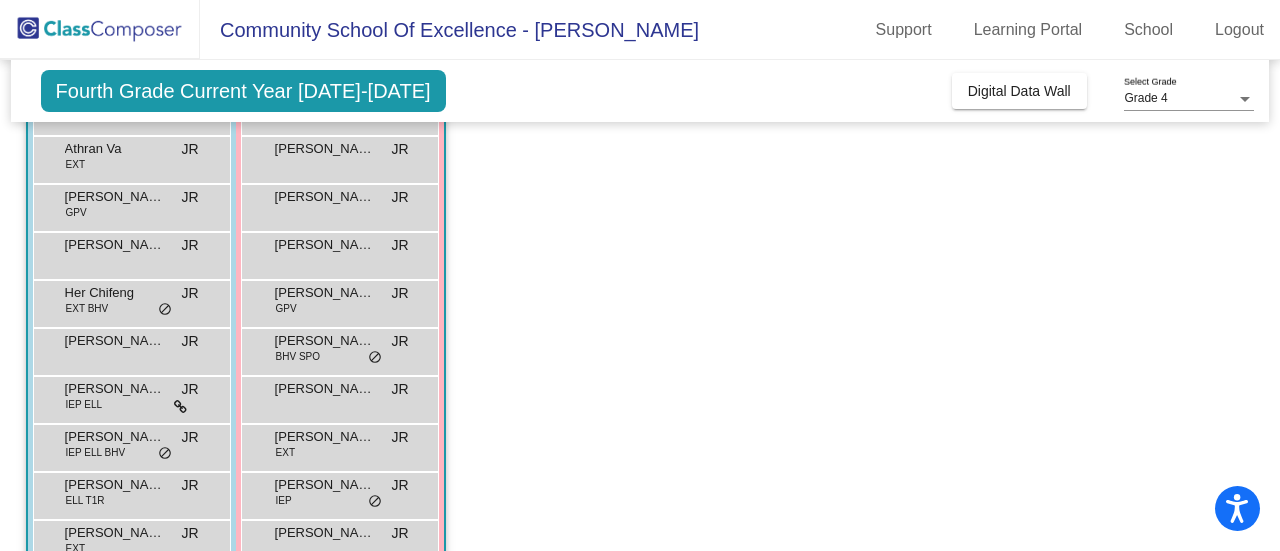 click on "Class 2    picture_as_pdf [PERSON_NAME]  Add Student  First Name Last Name Student Id  (Recommended)   Boy   Girl   [DEMOGRAPHIC_DATA] Add Close  Boys : 13  [PERSON_NAME] lock do_not_disturb_alt Athran Va EXT JR lock do_not_disturb_alt [PERSON_NAME] GPV JR lock do_not_disturb_alt [PERSON_NAME] [PERSON_NAME] lock do_not_disturb_alt Her Chifeng EXT BHV JR lock do_not_disturb_alt [PERSON_NAME] lock do_not_disturb_alt [PERSON_NAME] IEP ELL JR lock do_not_disturb_alt Lucky [PERSON_NAME] IEP ELL BHV JR lock do_not_disturb_alt [PERSON_NAME] ELL T1R JR lock do_not_disturb_alt [PERSON_NAME] EXT JR lock do_not_disturb_alt [PERSON_NAME] IEP ELL BHV JR lock do_not_disturb_alt [PERSON_NAME] INT ELL JR lock do_not_disturb_alt [PERSON_NAME] ELL T1R JR lock do_not_disturb_alt Girls: 14 [PERSON_NAME] INT JR lock do_not_disturb_alt [PERSON_NAME] lock do_not_disturb_alt [PERSON_NAME] lock do_not_disturb_alt [PERSON_NAME] lock do_not_disturb_alt [PERSON_NAME] GPV JR lock do_not_disturb_alt [PERSON_NAME] BHV SPO JR lock do_not_disturb_alt [PERSON_NAME] lock do_not_disturb_alt" 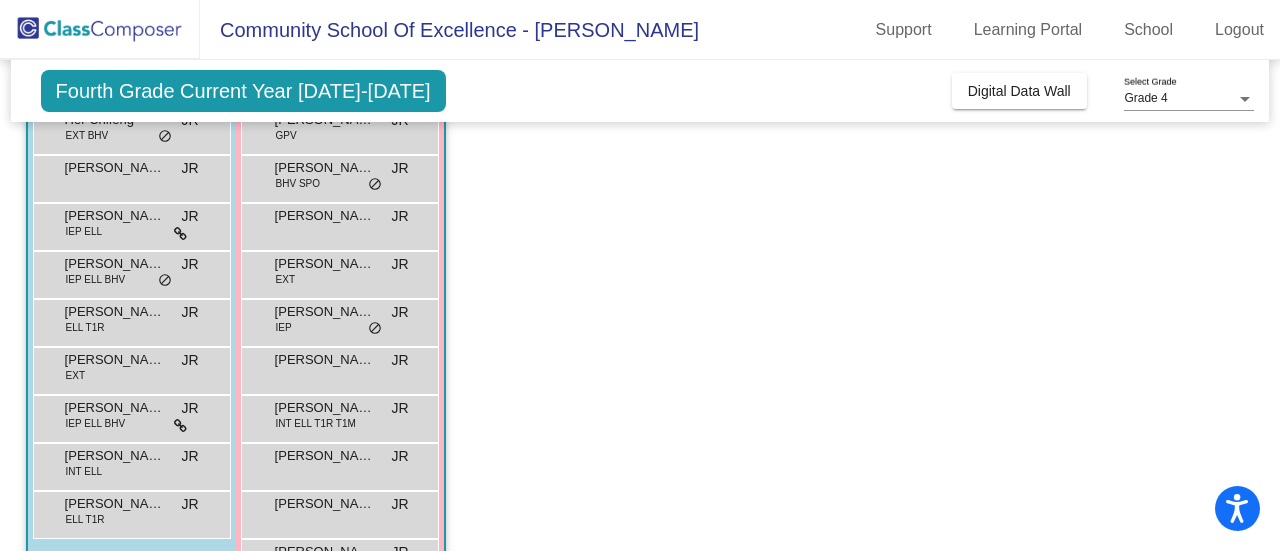 scroll, scrollTop: 472, scrollLeft: 0, axis: vertical 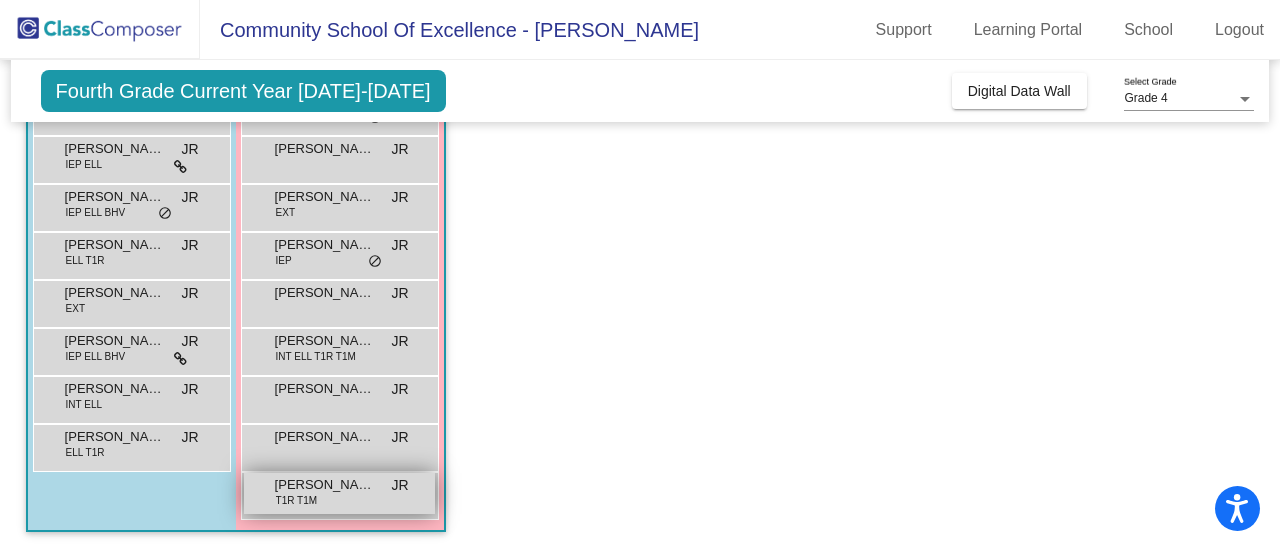 click on "T1R T1M" at bounding box center [297, 500] 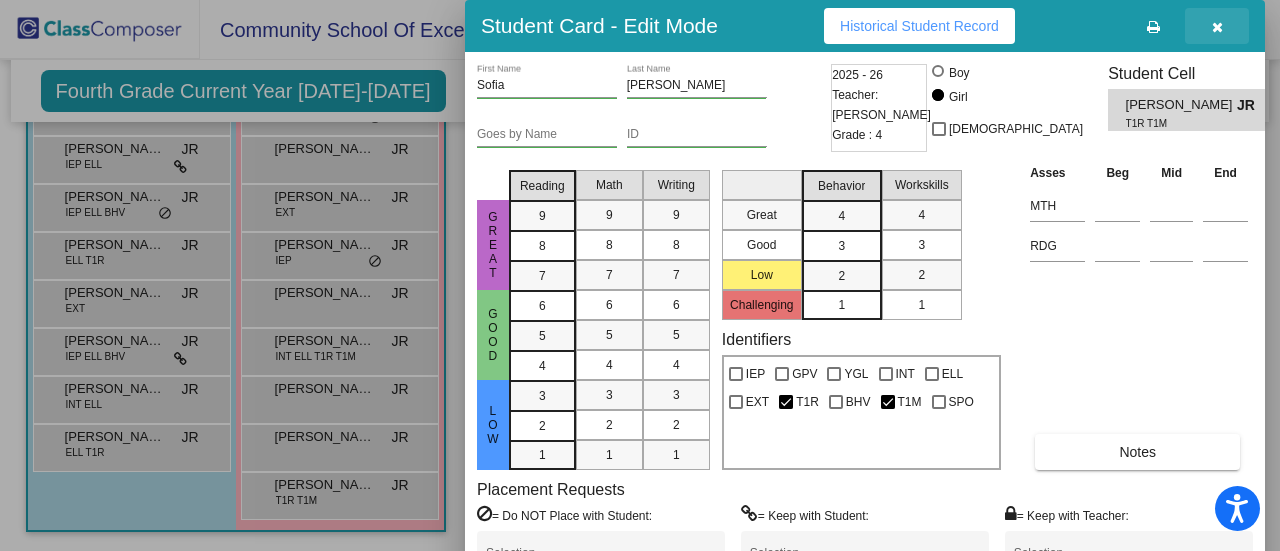 click at bounding box center (1217, 26) 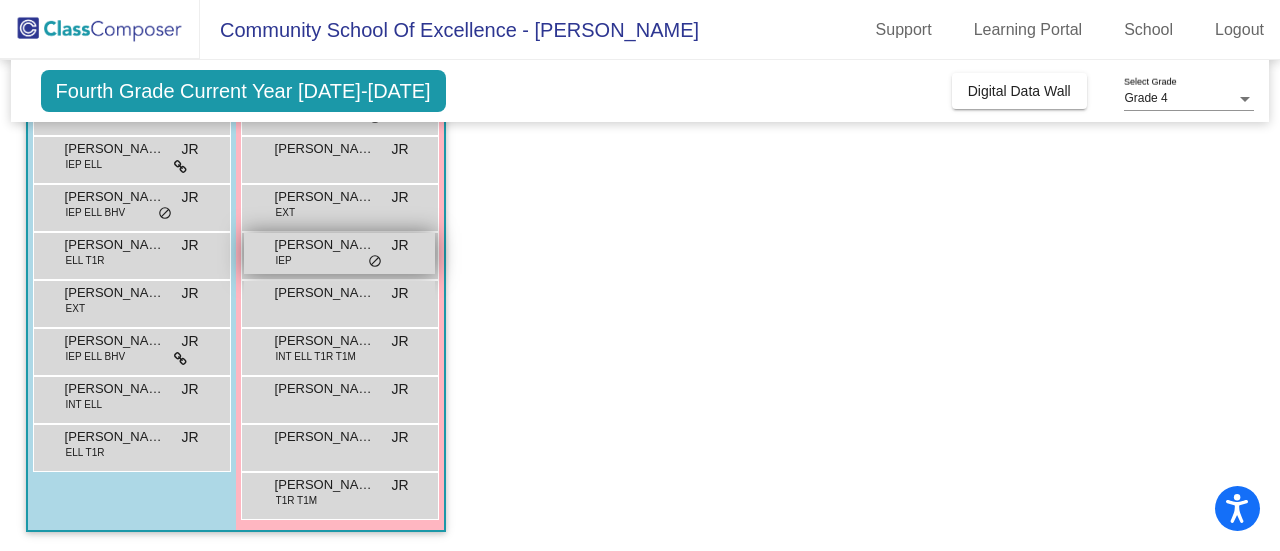 click on "IEP" at bounding box center [284, 260] 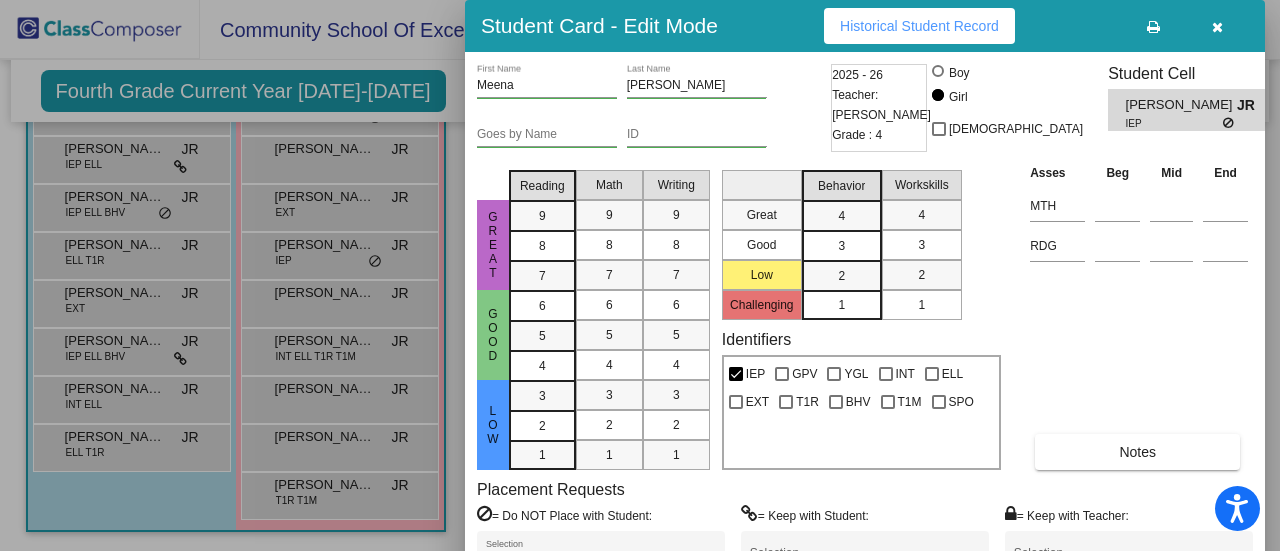 click at bounding box center [1217, 26] 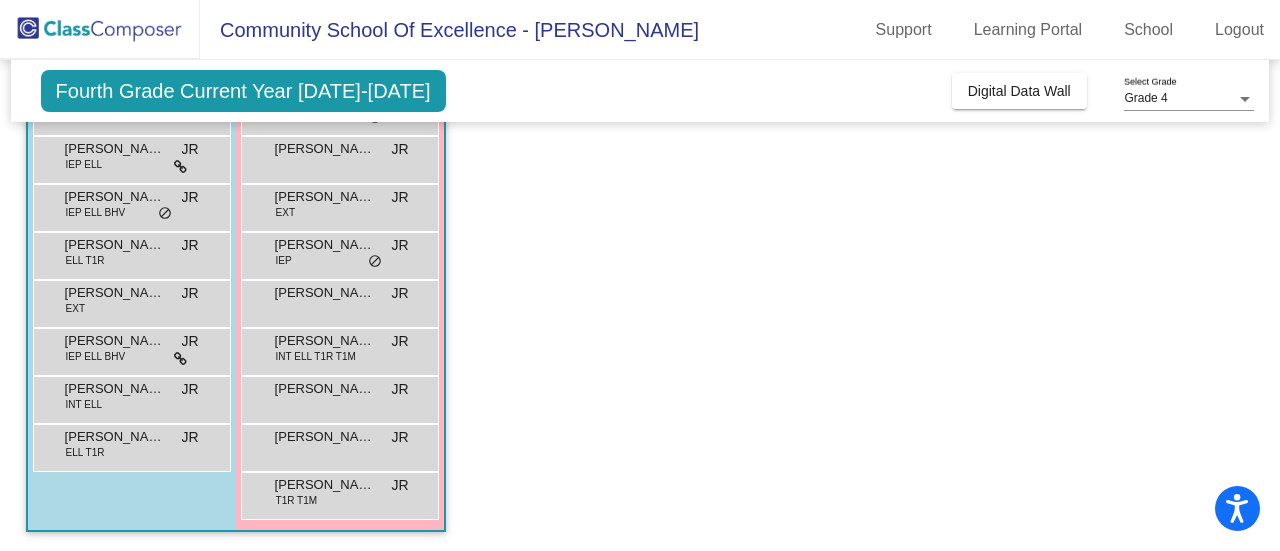 click on "Fourth Grade Current Year [DATE]-[DATE]" 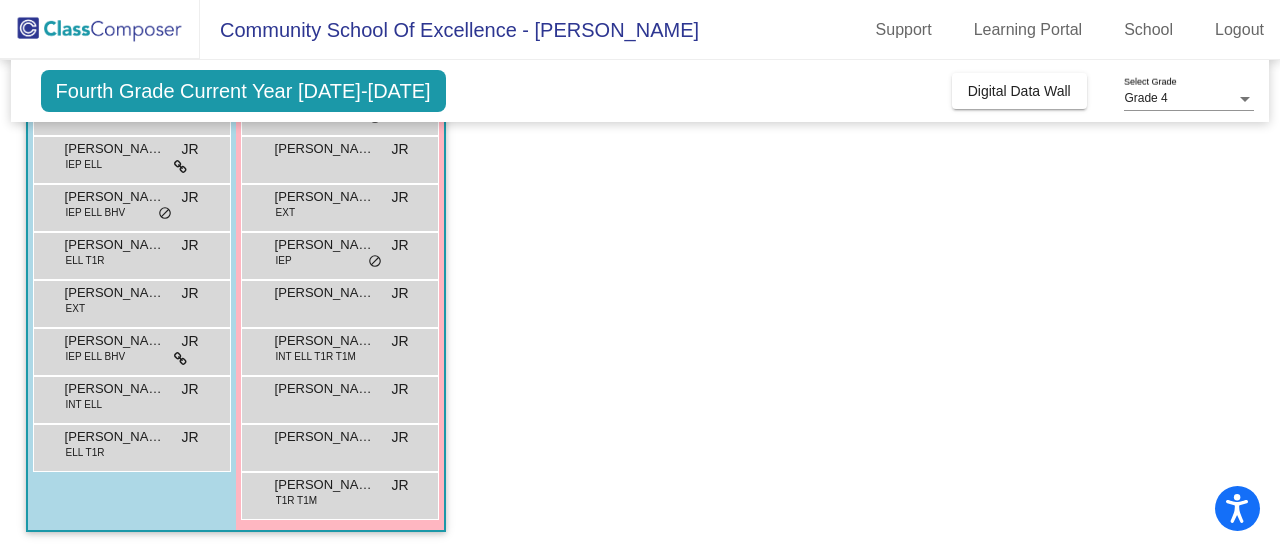 click on "Fourth Grade Current Year [DATE]-[DATE]" 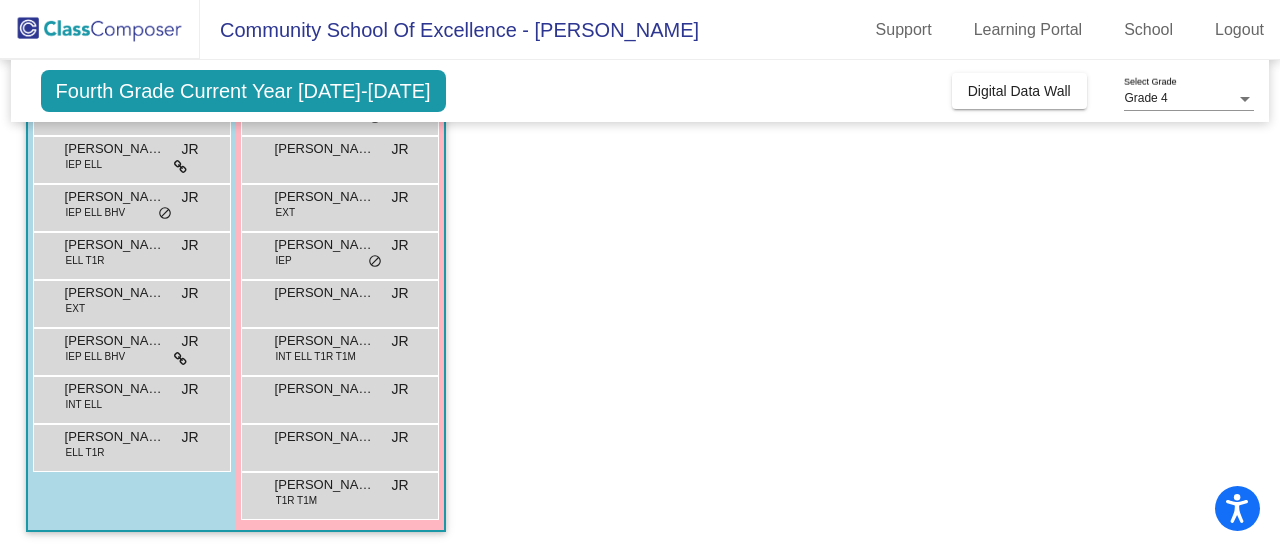 click on "Fourth Grade Current Year [DATE]-[DATE]" 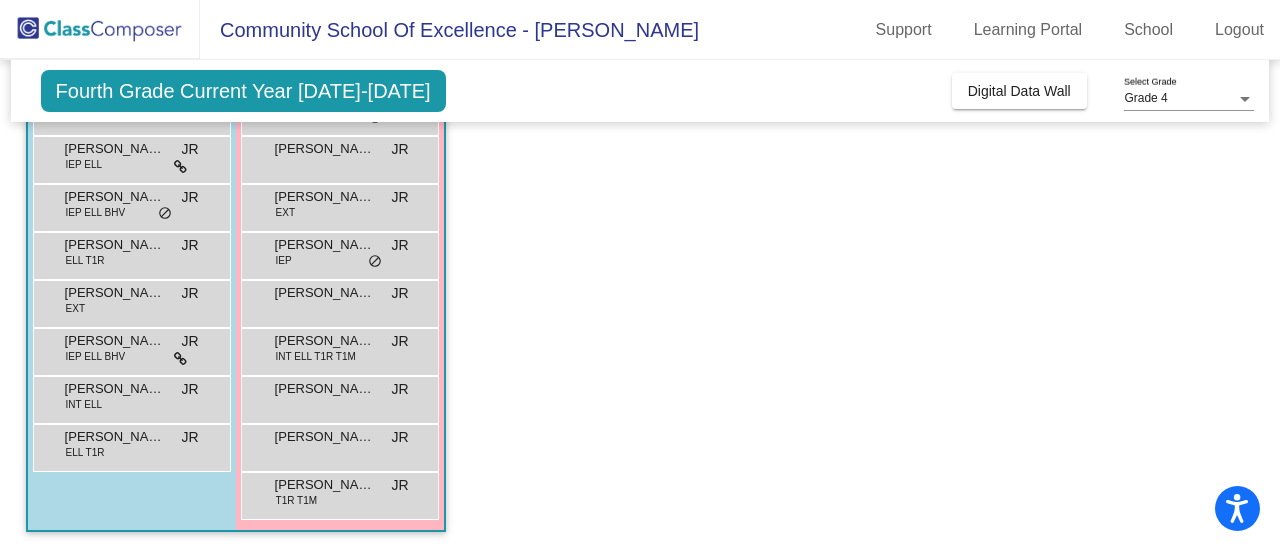 scroll, scrollTop: 470, scrollLeft: 0, axis: vertical 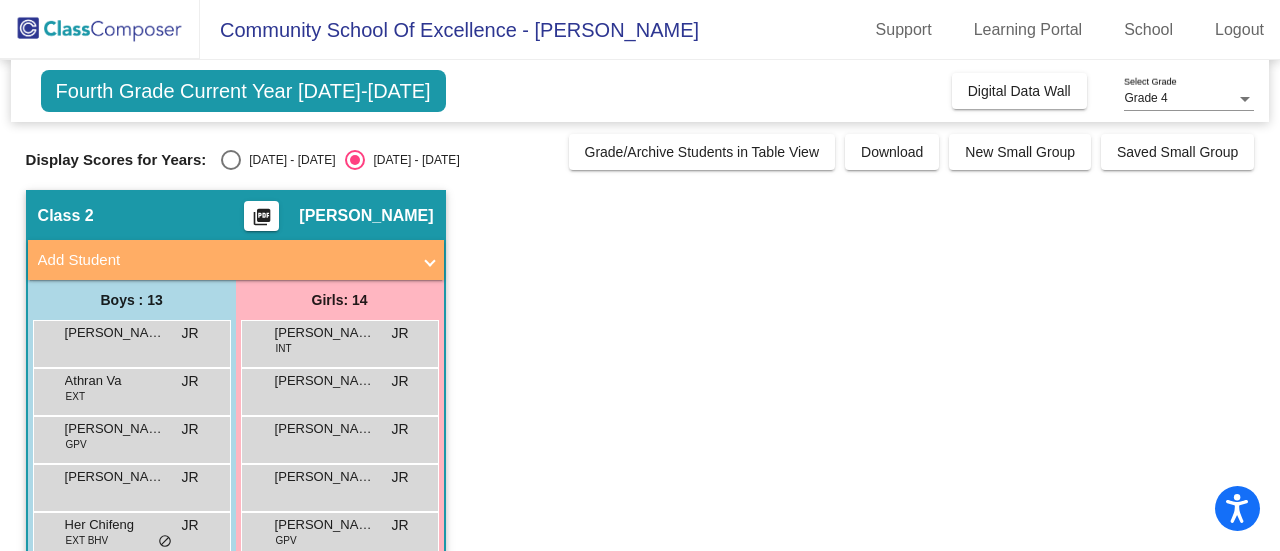 click on "Class 2    picture_as_pdf [PERSON_NAME]  Add Student  First Name Last Name Student Id  (Recommended)   Boy   Girl   [DEMOGRAPHIC_DATA] Add Close  Boys : 13  [PERSON_NAME] lock do_not_disturb_alt Athran Va EXT JR lock do_not_disturb_alt [PERSON_NAME] GPV JR lock do_not_disturb_alt [PERSON_NAME] [PERSON_NAME] lock do_not_disturb_alt Her Chifeng EXT BHV JR lock do_not_disturb_alt [PERSON_NAME] lock do_not_disturb_alt [PERSON_NAME] IEP ELL JR lock do_not_disturb_alt Lucky [PERSON_NAME] IEP ELL BHV JR lock do_not_disturb_alt [PERSON_NAME] ELL T1R JR lock do_not_disturb_alt [PERSON_NAME] EXT JR lock do_not_disturb_alt [PERSON_NAME] IEP ELL BHV JR lock do_not_disturb_alt [PERSON_NAME] INT ELL JR lock do_not_disturb_alt [PERSON_NAME] ELL T1R JR lock do_not_disturb_alt Girls: 14 [PERSON_NAME] INT JR lock do_not_disturb_alt [PERSON_NAME] lock do_not_disturb_alt [PERSON_NAME] lock do_not_disturb_alt [PERSON_NAME] lock do_not_disturb_alt [PERSON_NAME] GPV JR lock do_not_disturb_alt [PERSON_NAME] BHV SPO JR lock do_not_disturb_alt [PERSON_NAME] lock do_not_disturb_alt" 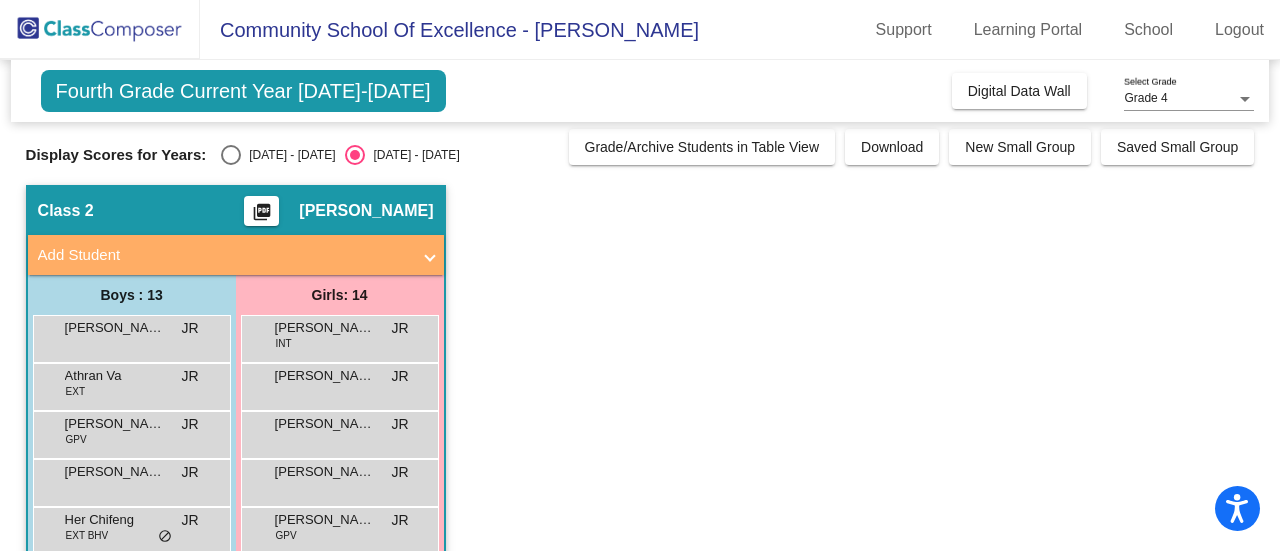 scroll, scrollTop: 0, scrollLeft: 0, axis: both 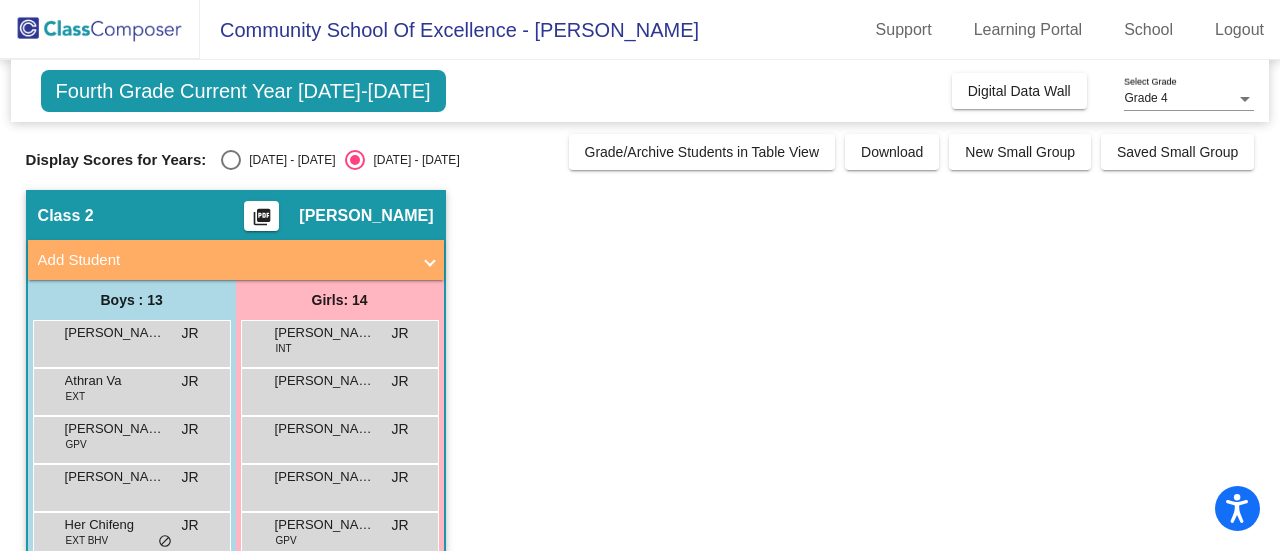 click on "Class 2    picture_as_pdf [PERSON_NAME]  Add Student  First Name Last Name Student Id  (Recommended)   Boy   Girl   [DEMOGRAPHIC_DATA] Add Close  Boys : 13  [PERSON_NAME] lock do_not_disturb_alt Athran Va EXT JR lock do_not_disturb_alt [PERSON_NAME] GPV JR lock do_not_disturb_alt [PERSON_NAME] [PERSON_NAME] lock do_not_disturb_alt Her Chifeng EXT BHV JR lock do_not_disturb_alt [PERSON_NAME] lock do_not_disturb_alt [PERSON_NAME] IEP ELL JR lock do_not_disturb_alt Lucky [PERSON_NAME] IEP ELL BHV JR lock do_not_disturb_alt [PERSON_NAME] ELL T1R JR lock do_not_disturb_alt [PERSON_NAME] EXT JR lock do_not_disturb_alt [PERSON_NAME] IEP ELL BHV JR lock do_not_disturb_alt [PERSON_NAME] INT ELL JR lock do_not_disturb_alt [PERSON_NAME] ELL T1R JR lock do_not_disturb_alt Girls: 14 [PERSON_NAME] INT JR lock do_not_disturb_alt [PERSON_NAME] lock do_not_disturb_alt [PERSON_NAME] lock do_not_disturb_alt [PERSON_NAME] lock do_not_disturb_alt [PERSON_NAME] GPV JR lock do_not_disturb_alt [PERSON_NAME] BHV SPO JR lock do_not_disturb_alt [PERSON_NAME] lock do_not_disturb_alt" 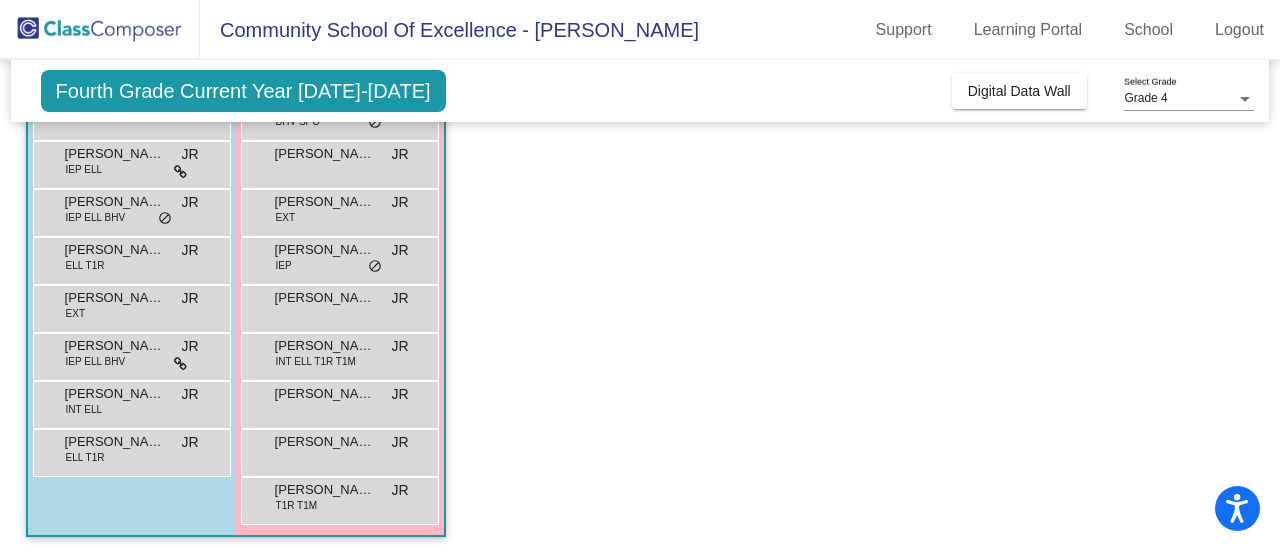 scroll, scrollTop: 0, scrollLeft: 0, axis: both 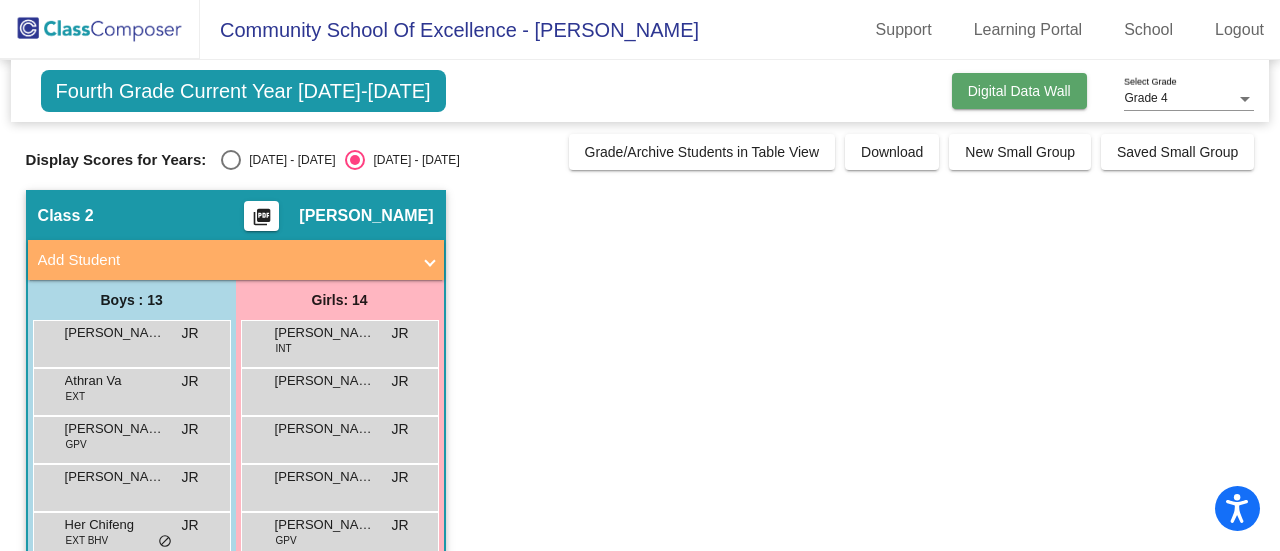 click on "Digital Data Wall" 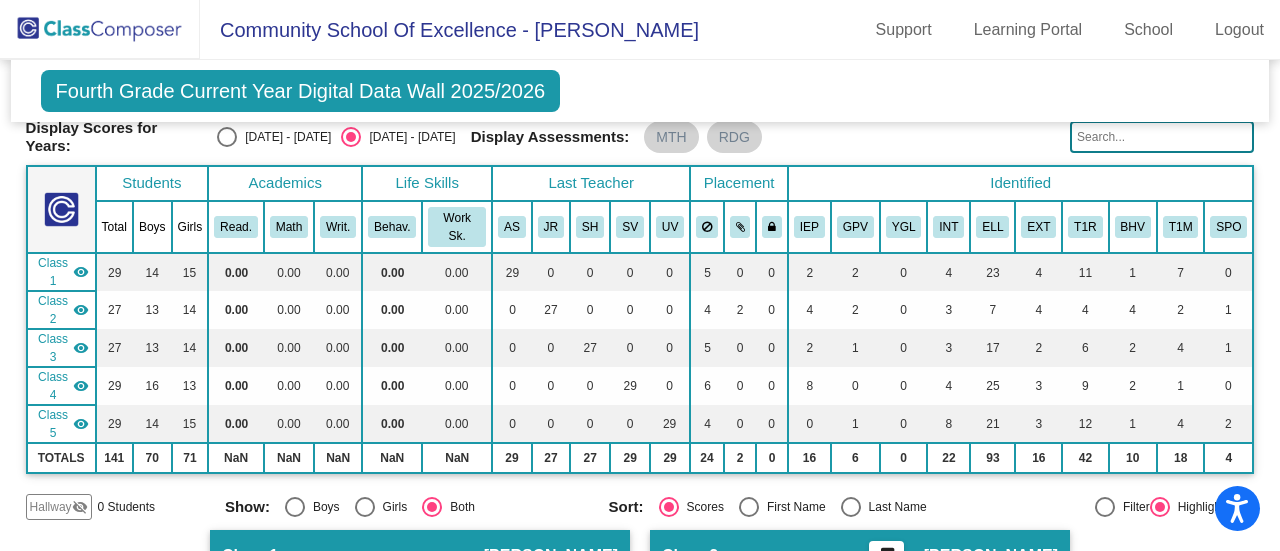 scroll, scrollTop: 88, scrollLeft: 0, axis: vertical 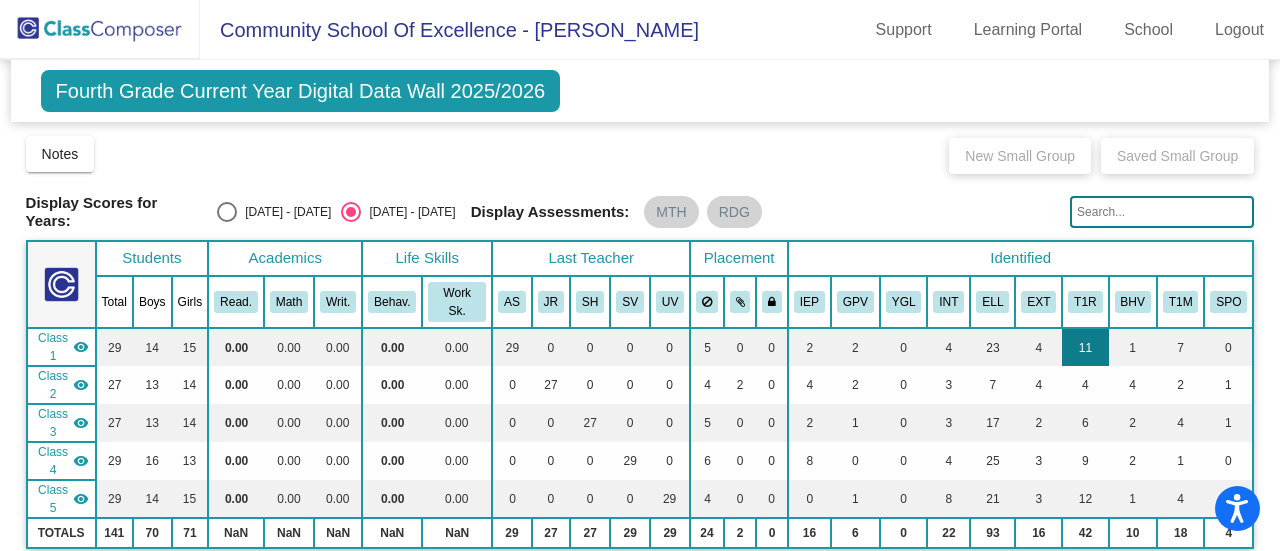 drag, startPoint x: 1136, startPoint y: 255, endPoint x: 1094, endPoint y: 309, distance: 68.41052 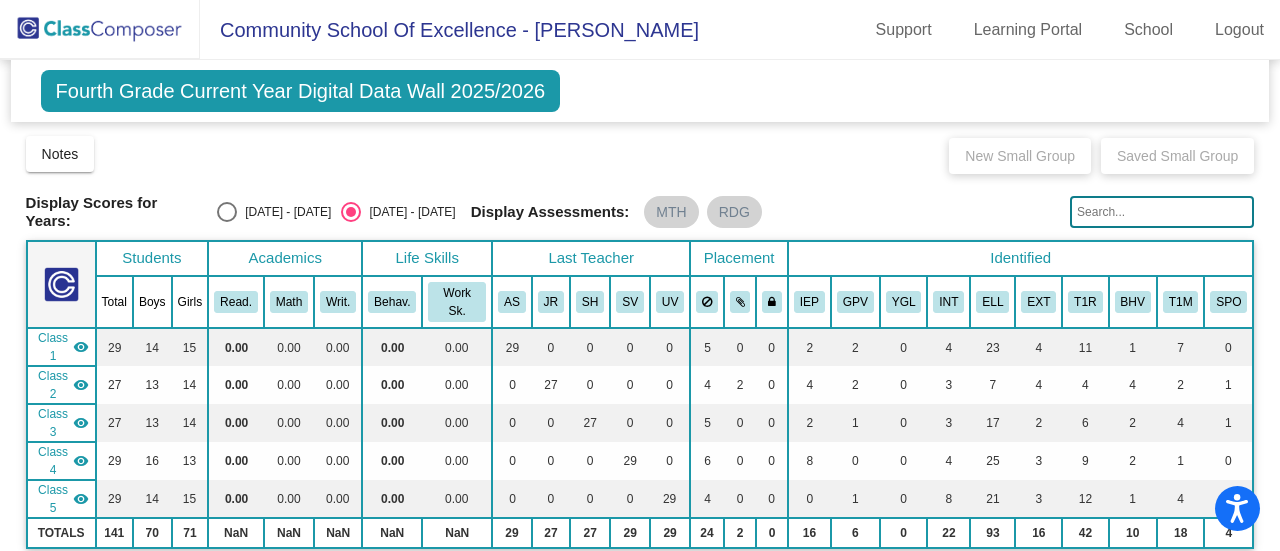 drag, startPoint x: 983, startPoint y: 483, endPoint x: 1100, endPoint y: 85, distance: 414.84094 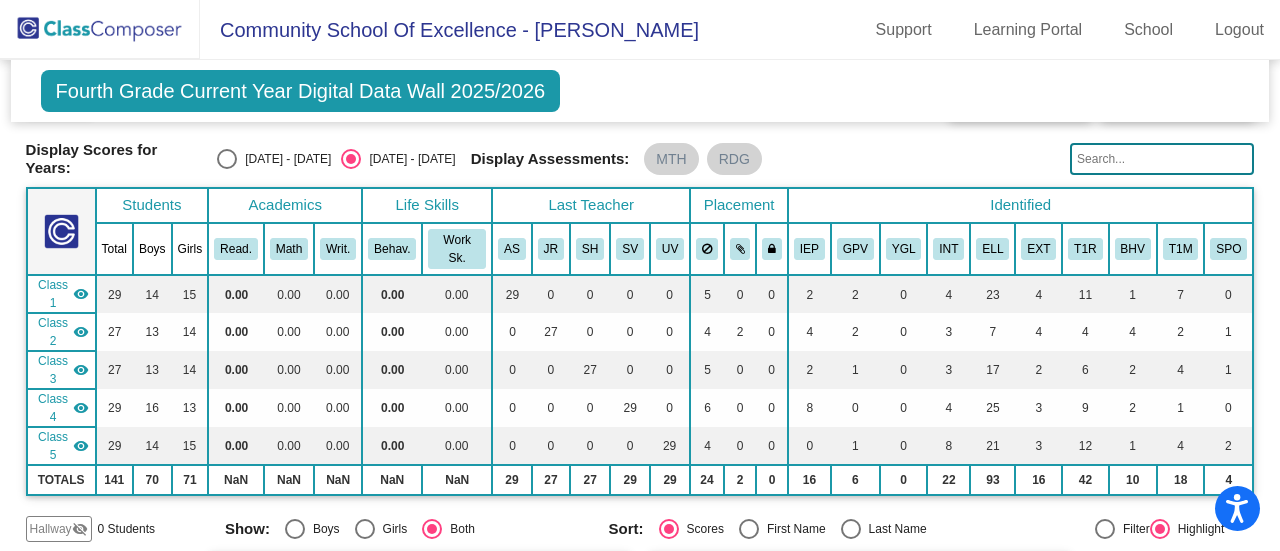 scroll, scrollTop: 75, scrollLeft: 0, axis: vertical 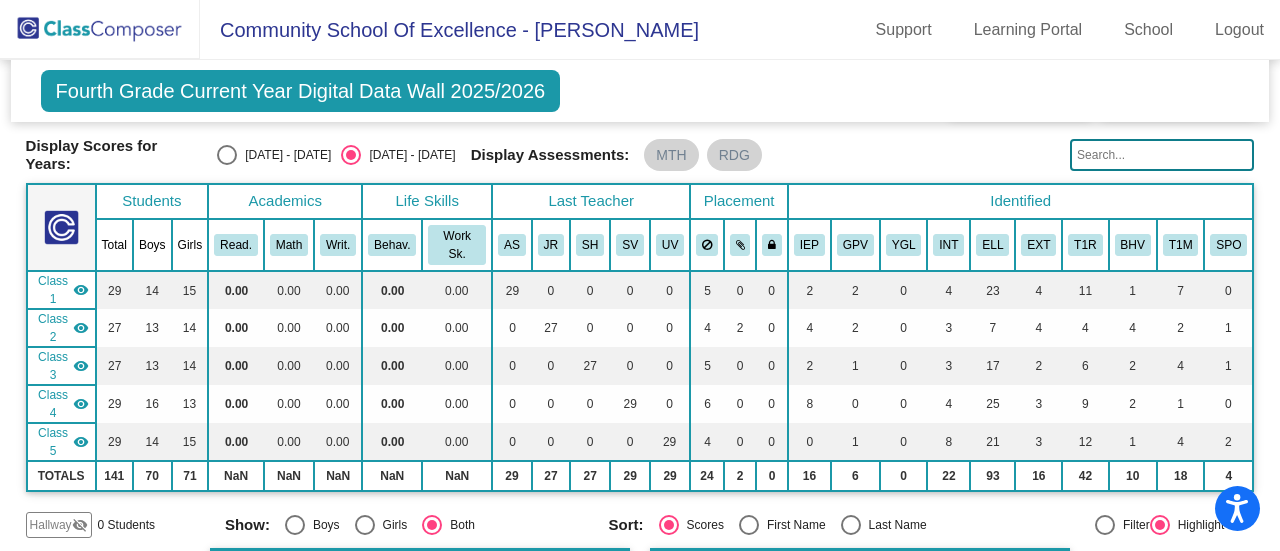 click on "AS" 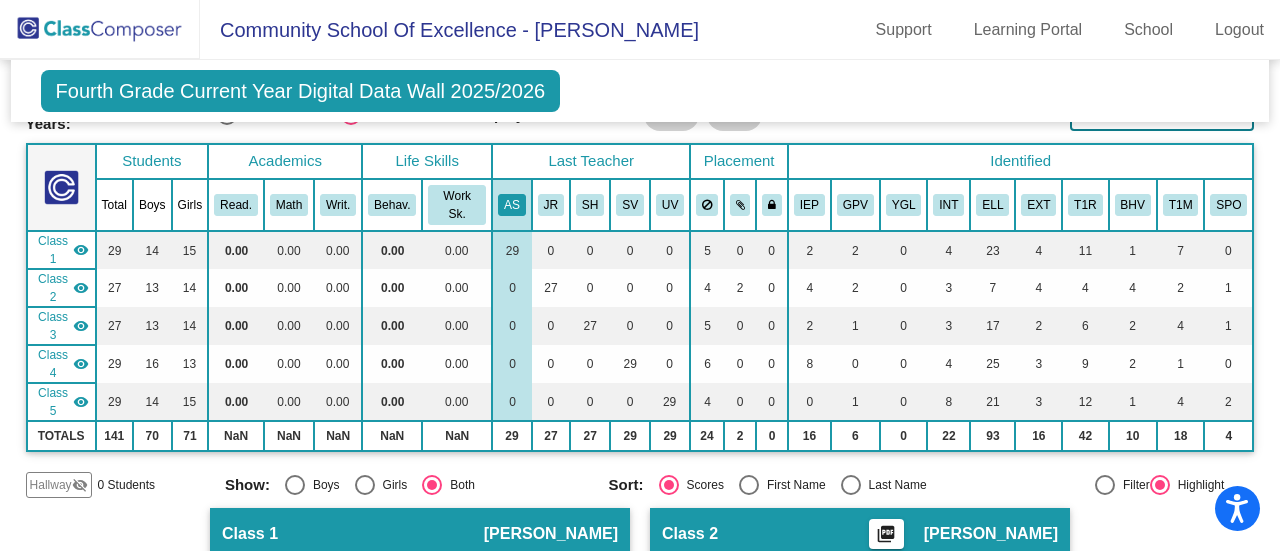 scroll, scrollTop: 44, scrollLeft: 0, axis: vertical 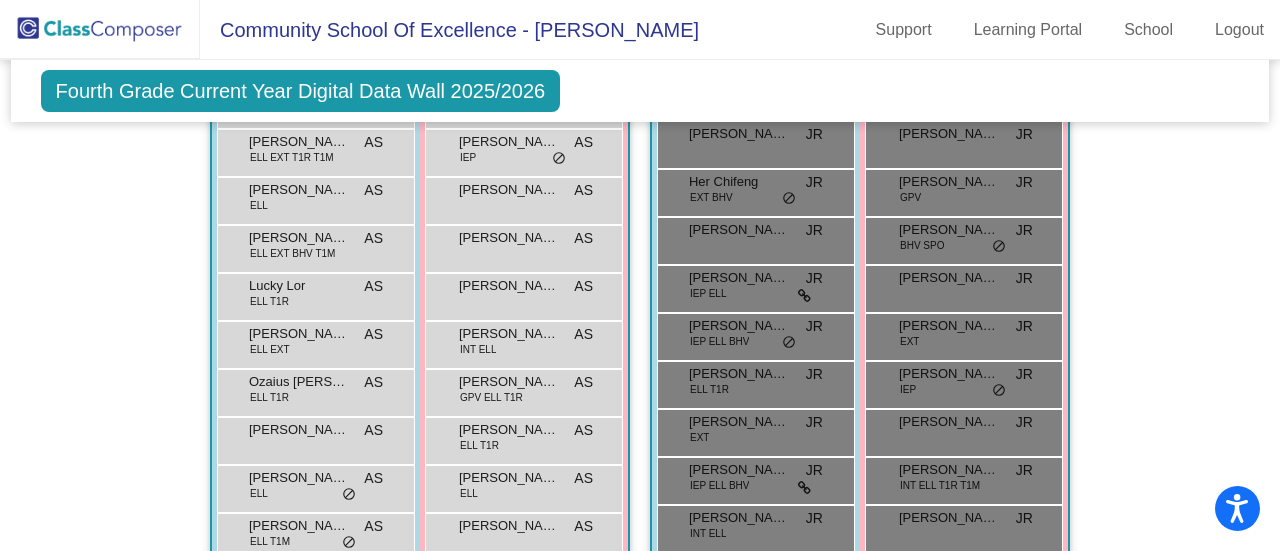 click on "Hallway   - Hallway Class  picture_as_pdf  Add Student  First Name Last Name Student Id  (Recommended)   Boy   Girl   [DEMOGRAPHIC_DATA] Add Close  Boys : 0    No Students   Girls: 0   No Students   Class 1    picture_as_pdf [PERSON_NAME]  Add Student  First Name Last Name Student Id  (Recommended)   Boy   Girl   [DEMOGRAPHIC_DATA] Add Close  Boys : 14  [PERSON_NAME] ELL AS lock do_not_disturb_alt [PERSON_NAME] ELL AS lock do_not_disturb_alt [PERSON_NAME] IEP ELL AS lock do_not_disturb_alt Hang [PERSON_NAME] GPV INT ELL T1R AS lock do_not_disturb_alt [PERSON_NAME] ELL EXT T1R T1M AS lock do_not_disturb_alt [PERSON_NAME] Her ELL AS lock do_not_disturb_alt [PERSON_NAME] ELL EXT BHV T1M AS lock do_not_disturb_alt Lucky Lor ELL T1R AS lock do_not_disturb_alt Odin Yang ELL EXT AS lock do_not_disturb_alt Ozaius [PERSON_NAME] T1R AS lock do_not_disturb_alt [PERSON_NAME] AS lock do_not_disturb_alt [PERSON_NAME] ELL AS lock do_not_disturb_alt Vue [PERSON_NAME] T1M AS lock do_not_disturb_alt [PERSON_NAME] ELL EXT T1M AS lock do_not_disturb_alt Girls: 15 [PERSON_NAME] ELL T1R AS" 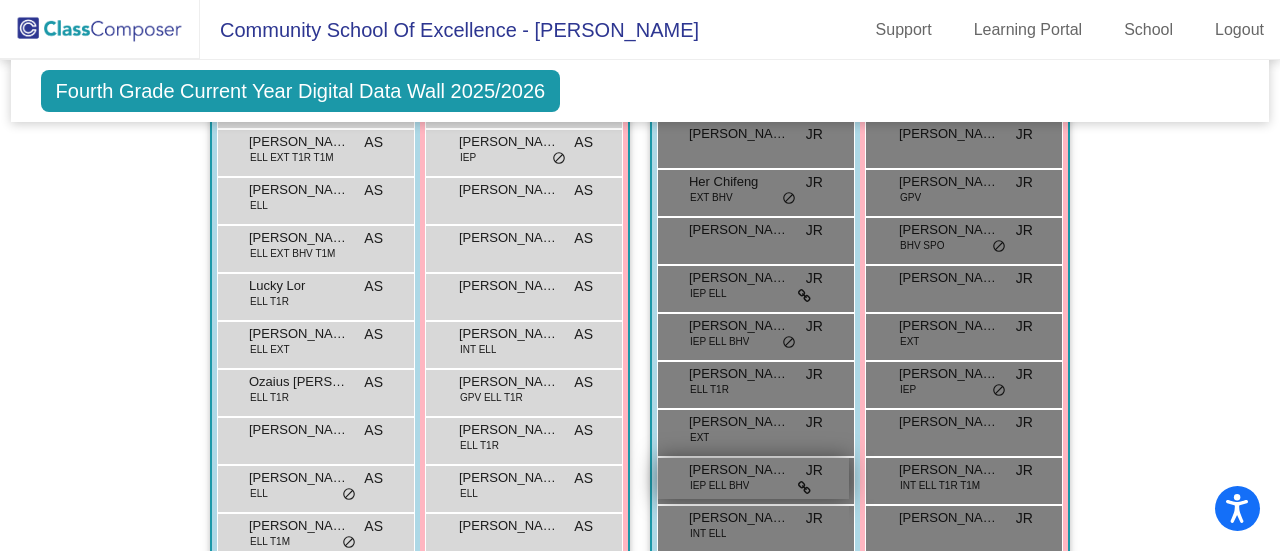 click on "[PERSON_NAME]" at bounding box center (739, 470) 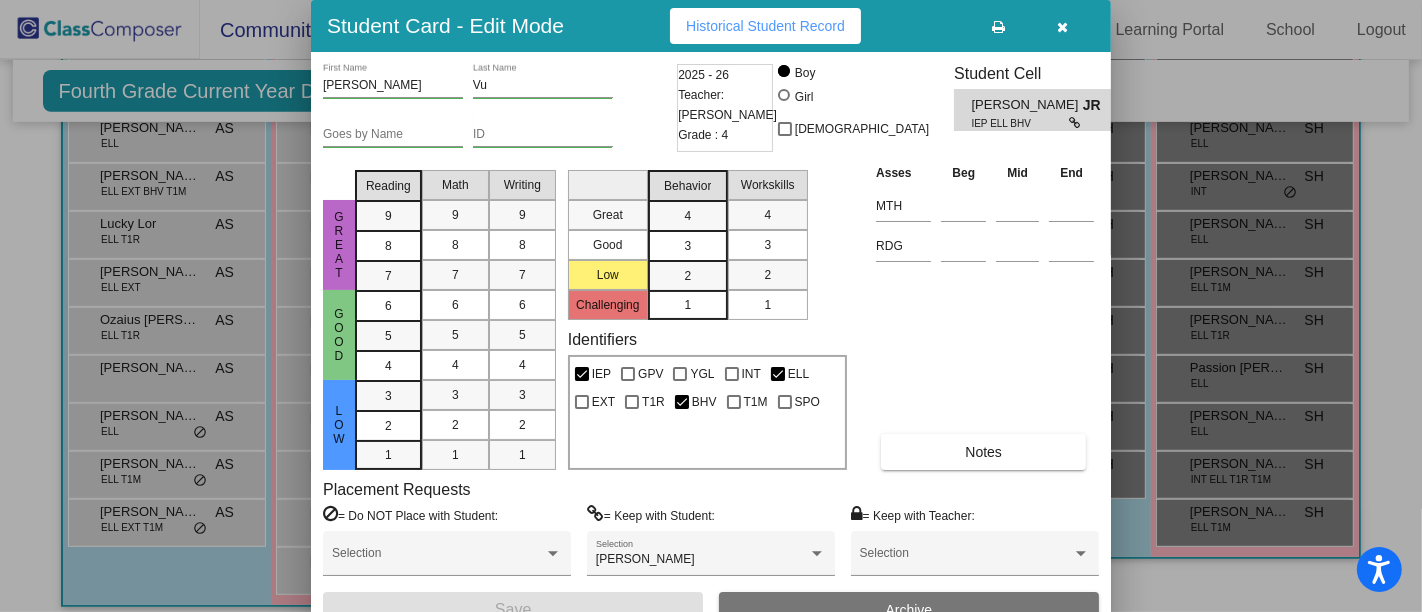 scroll, scrollTop: 758, scrollLeft: 0, axis: vertical 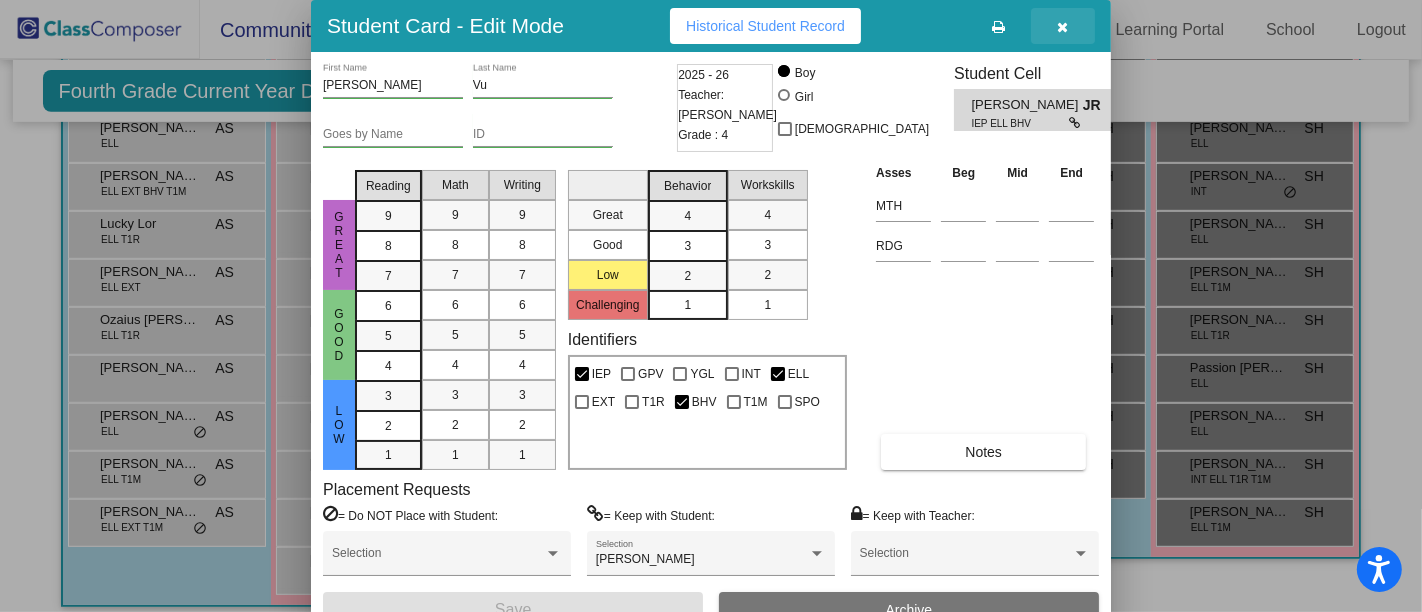 click at bounding box center [1063, 27] 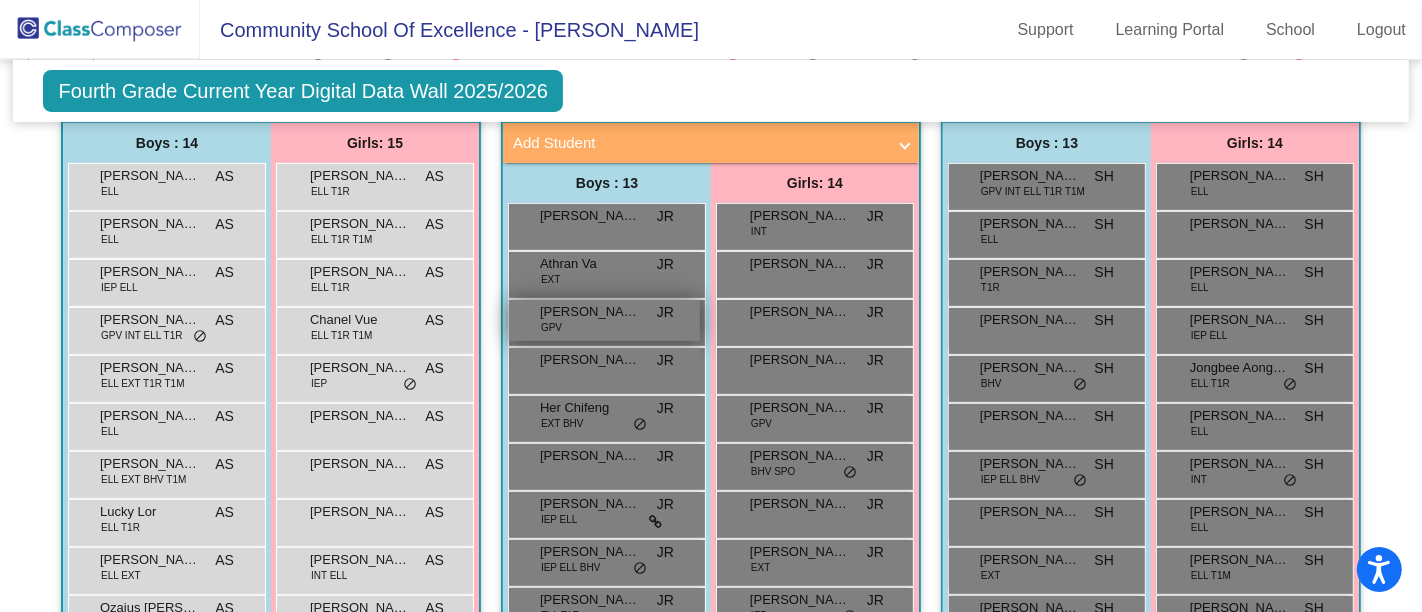 scroll, scrollTop: 425, scrollLeft: 0, axis: vertical 